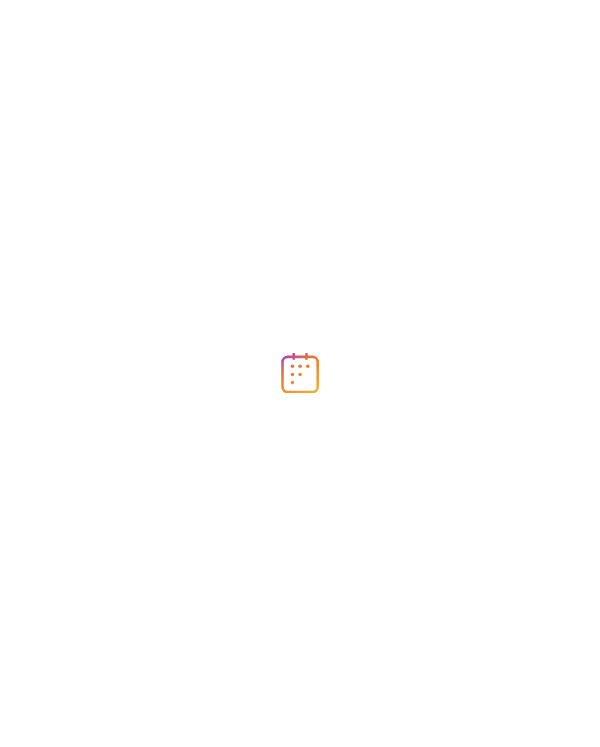 scroll, scrollTop: 0, scrollLeft: 0, axis: both 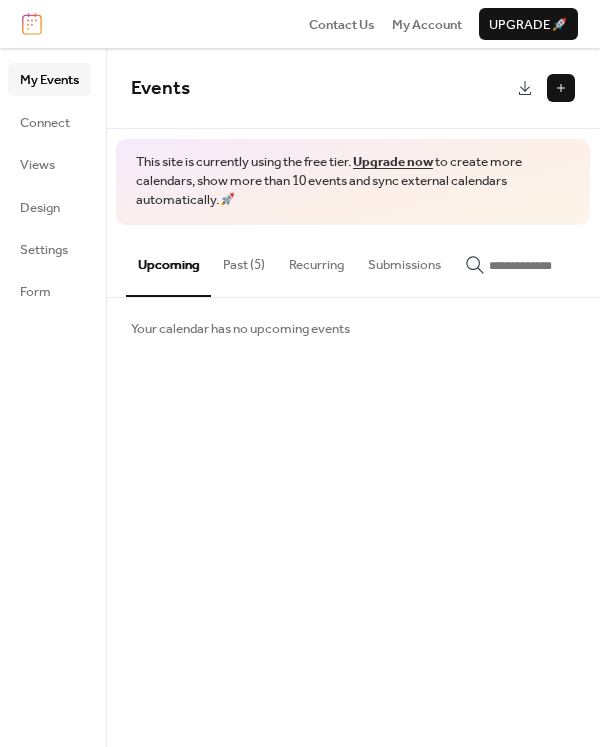 click on "Past (5)" at bounding box center (244, 260) 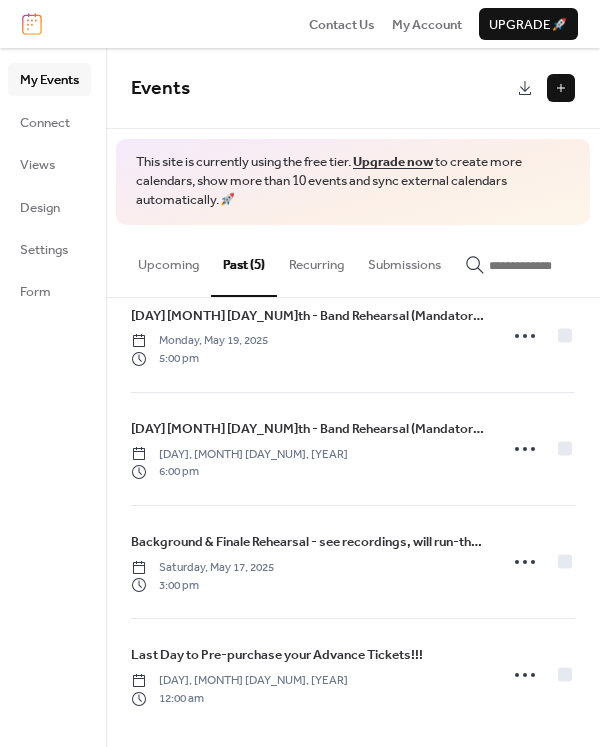 scroll, scrollTop: 0, scrollLeft: 0, axis: both 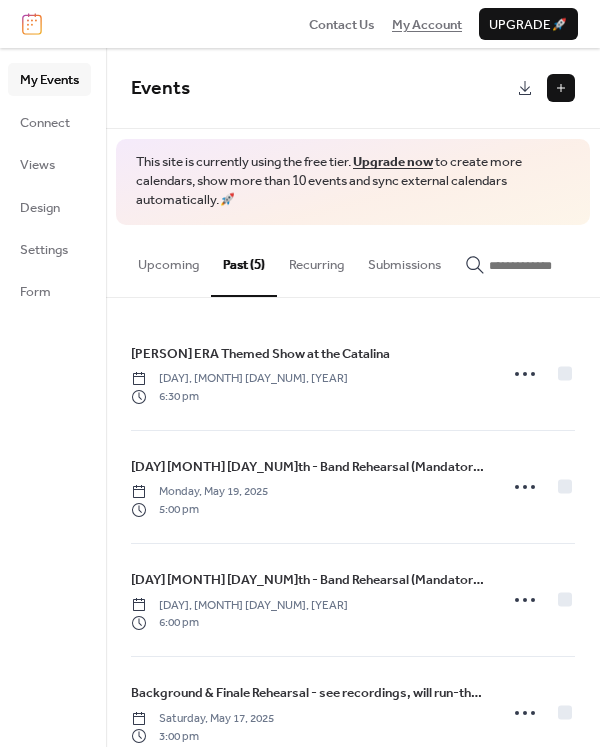 click on "My Account" at bounding box center [427, 25] 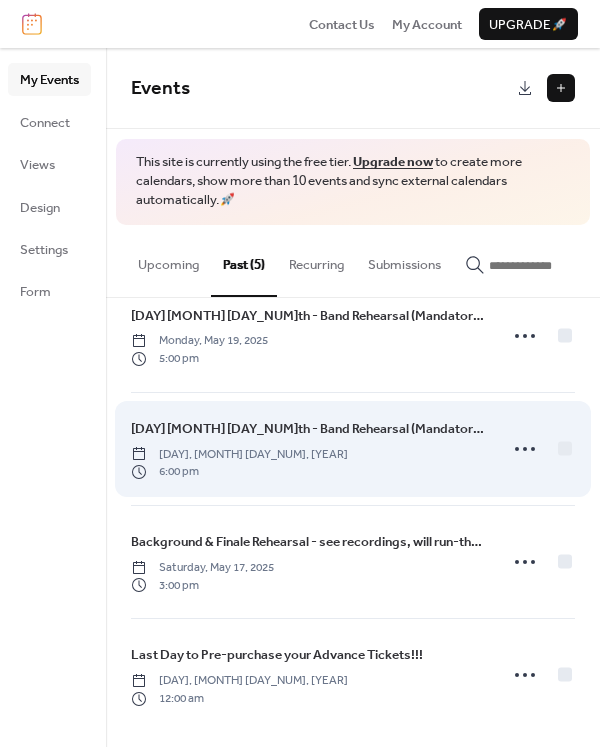 scroll, scrollTop: 0, scrollLeft: 0, axis: both 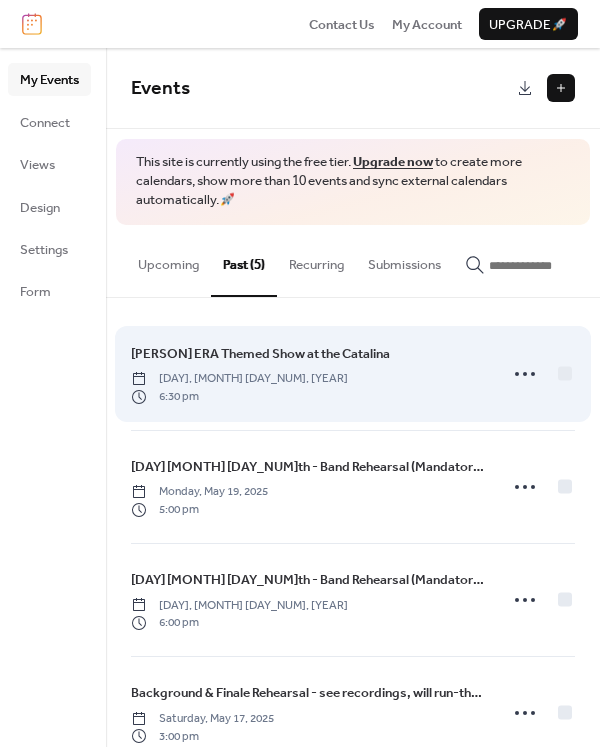 click on "[PERSON] ERA Themed Show at the Catalina [DAY], [MONTH] [DAY_NUM], [YEAR] [TIME]" at bounding box center [308, 374] 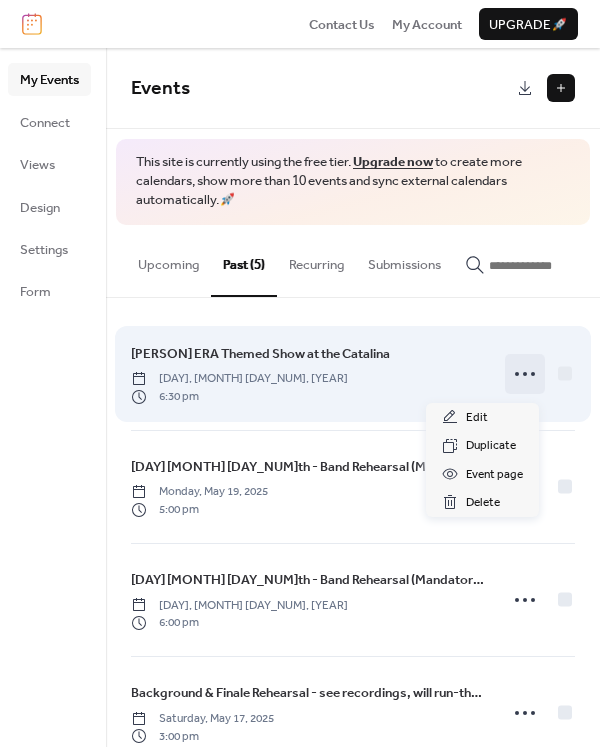 click 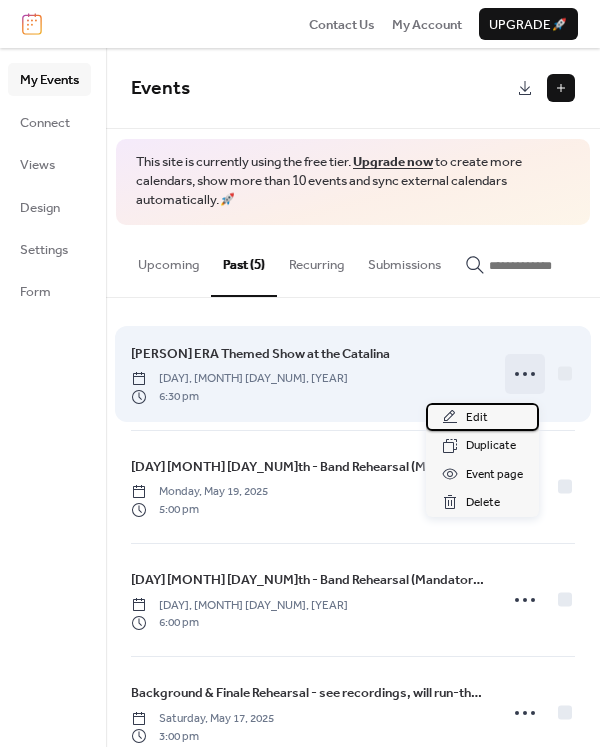 click on "Edit" at bounding box center (477, 418) 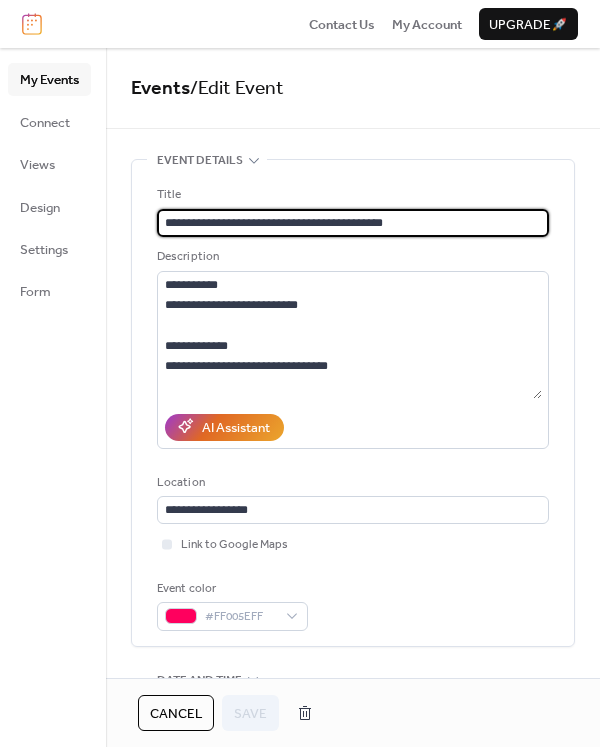 drag, startPoint x: 237, startPoint y: 224, endPoint x: 133, endPoint y: 224, distance: 104 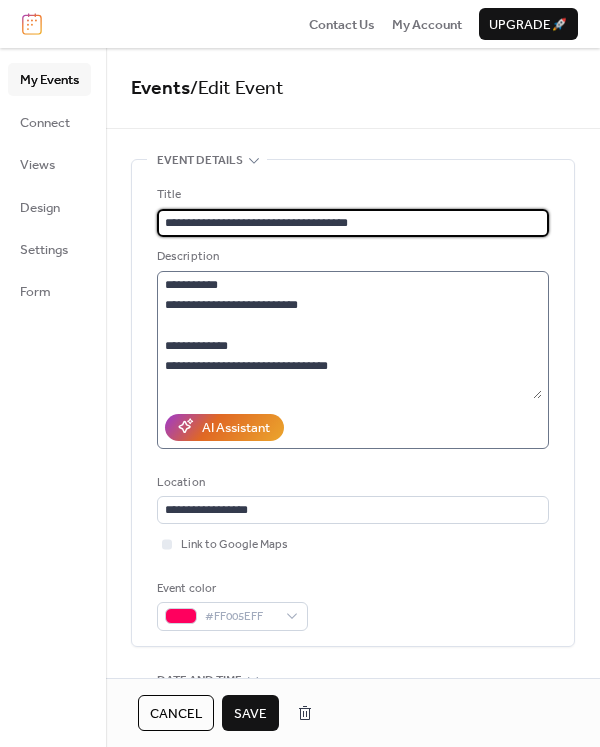 type on "**********" 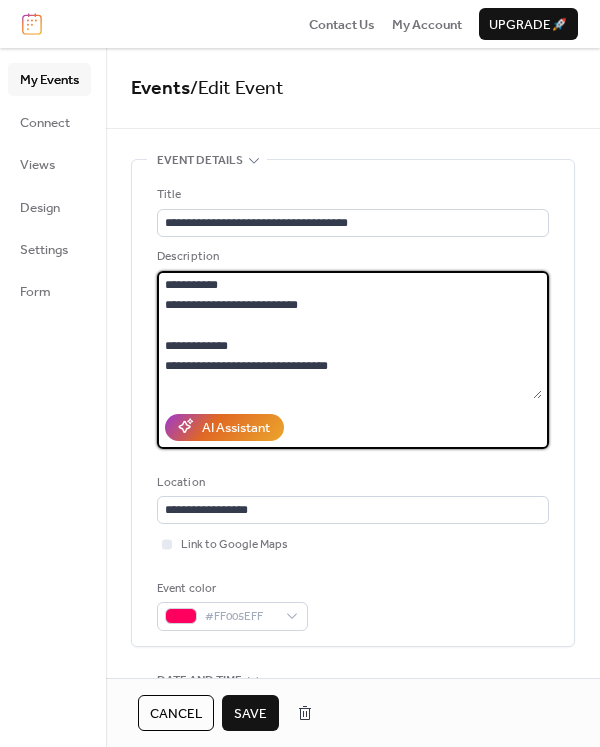 drag, startPoint x: 183, startPoint y: 308, endPoint x: 244, endPoint y: 311, distance: 61.073727 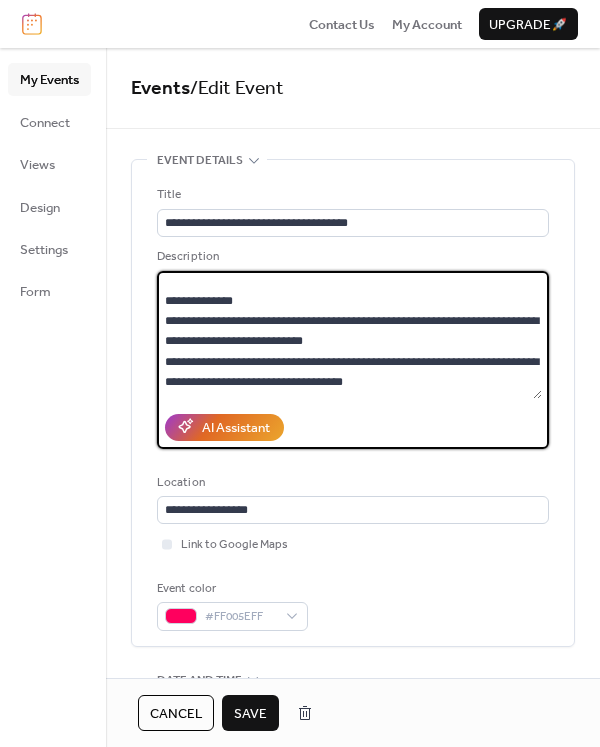 scroll, scrollTop: 192, scrollLeft: 0, axis: vertical 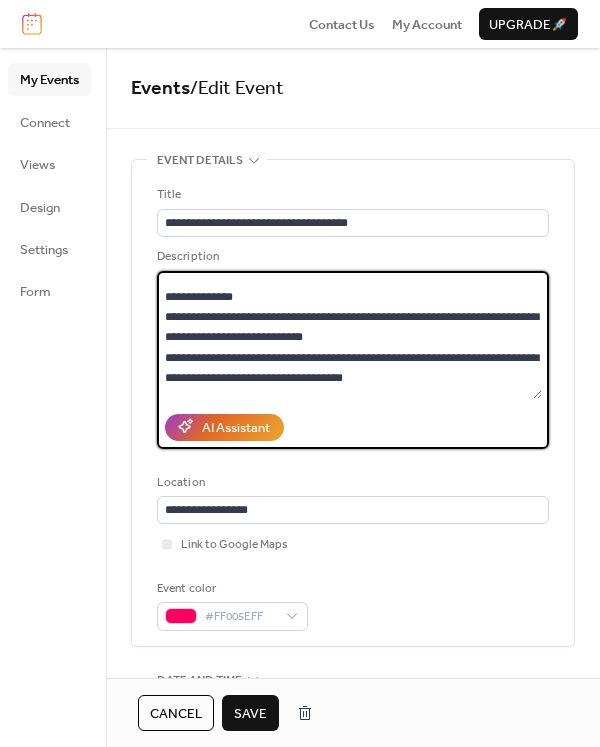 drag, startPoint x: 423, startPoint y: 314, endPoint x: 455, endPoint y: 316, distance: 32.06244 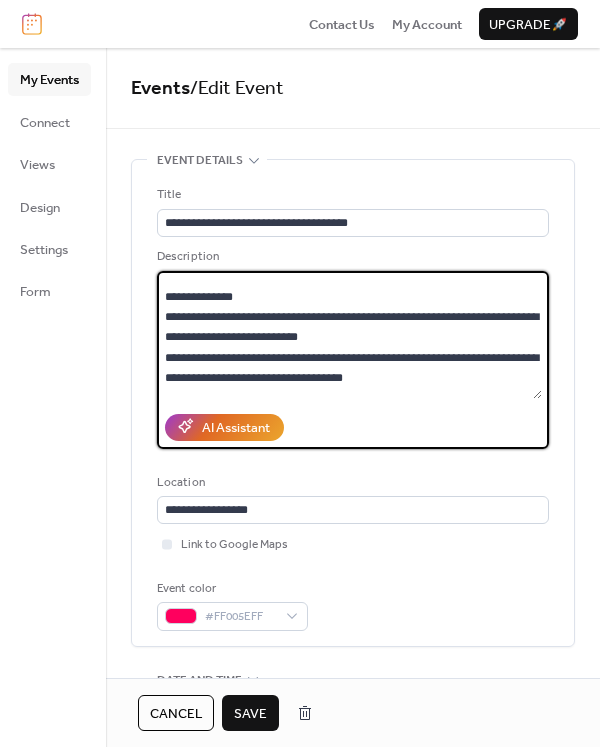 click on "**********" at bounding box center (349, 335) 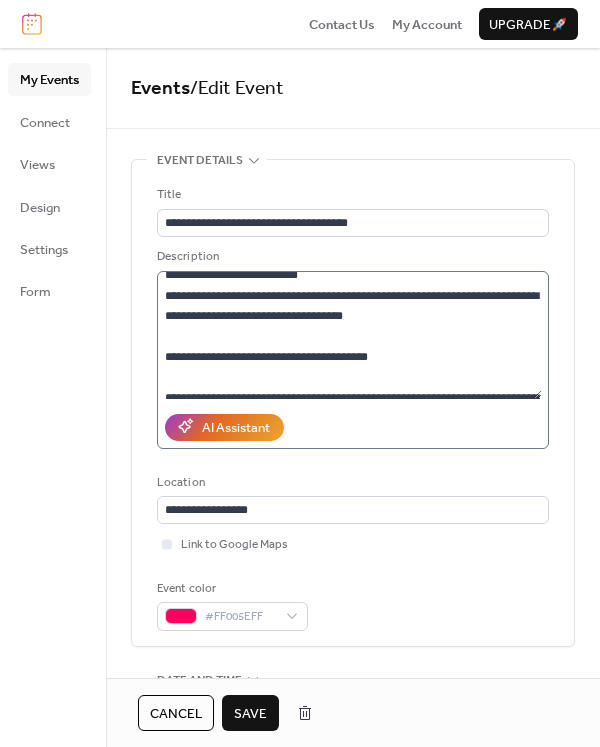 scroll, scrollTop: 364, scrollLeft: 0, axis: vertical 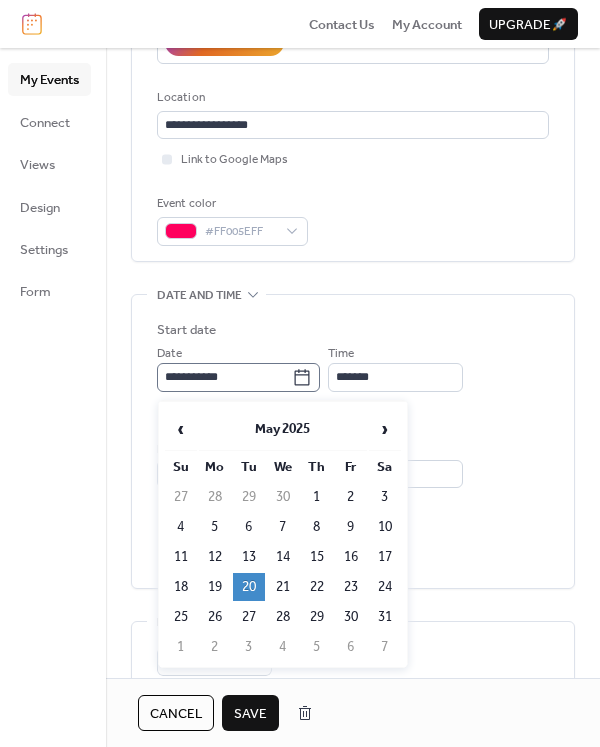 click 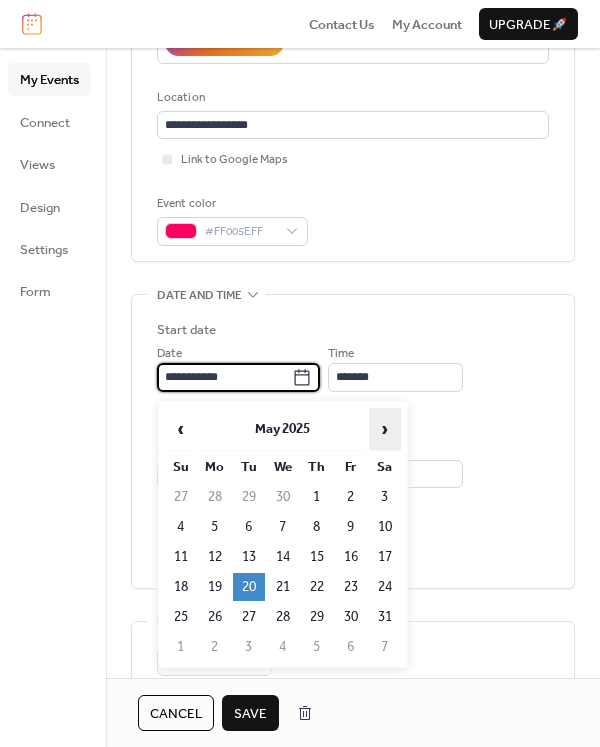click on "›" at bounding box center (385, 429) 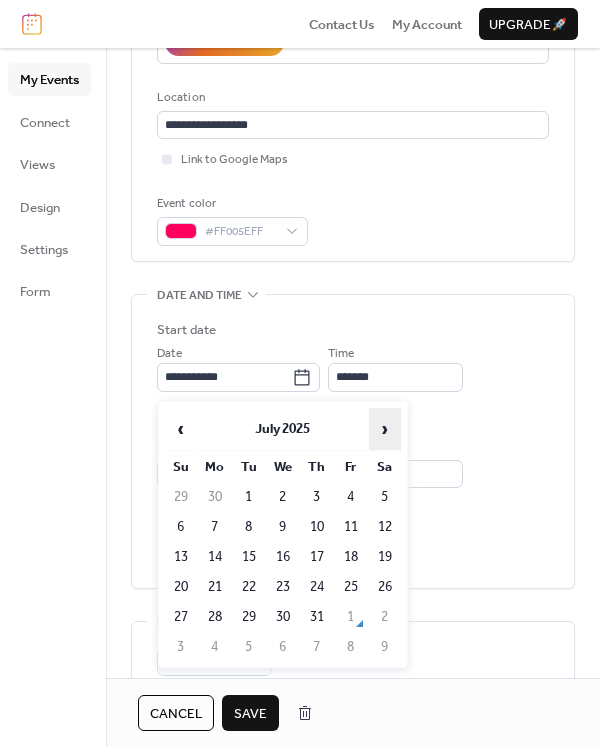 click on "›" at bounding box center (385, 429) 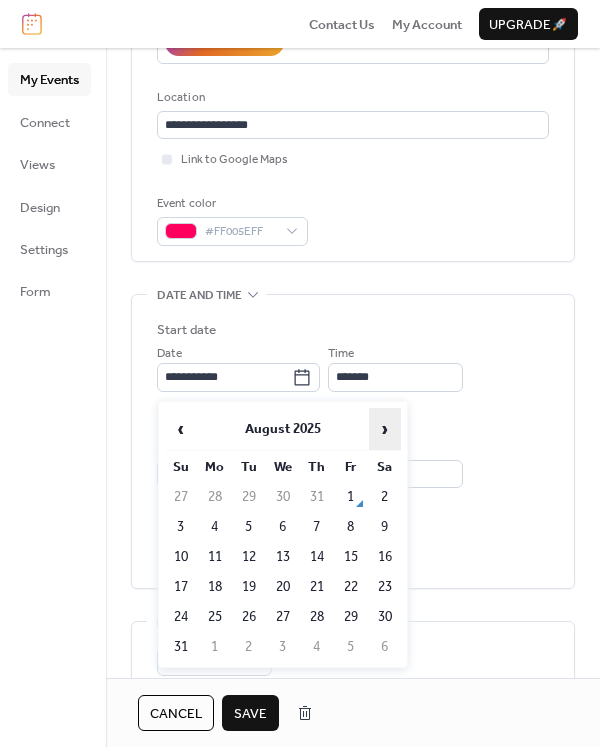 click on "›" at bounding box center [385, 429] 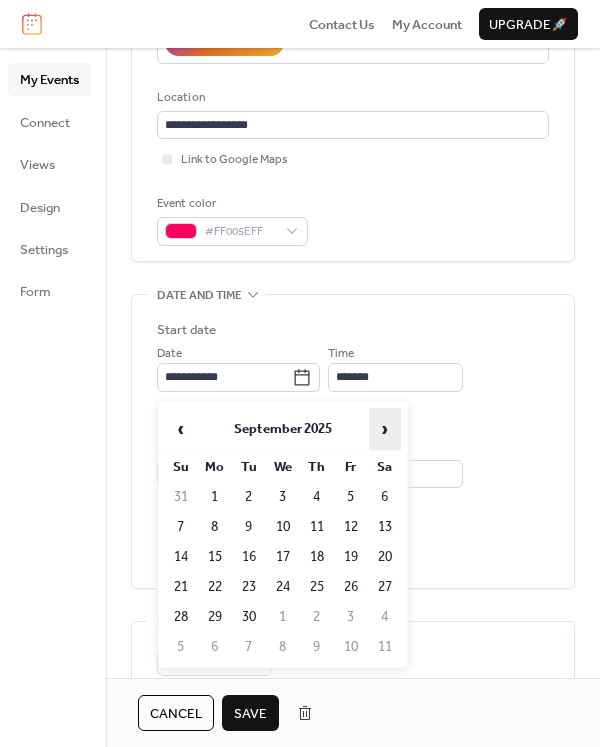 click on "›" at bounding box center (385, 429) 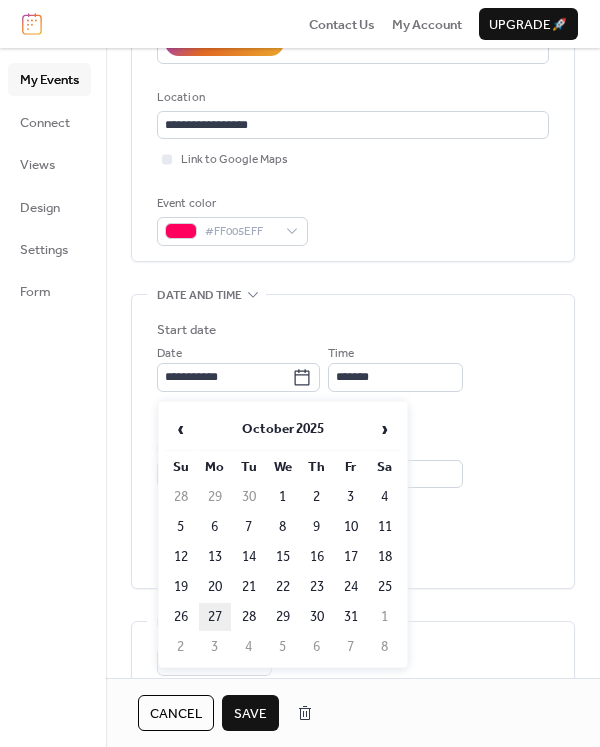 click on "27" at bounding box center [215, 617] 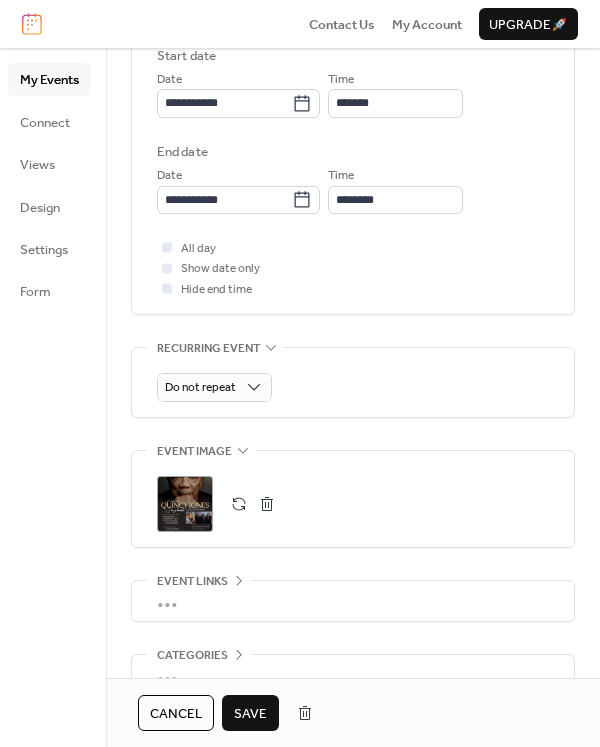 scroll, scrollTop: 775, scrollLeft: 0, axis: vertical 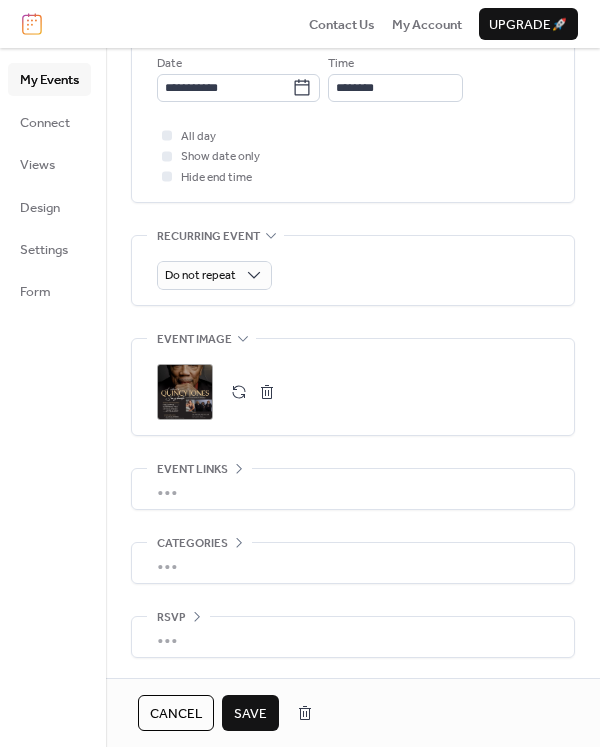 click at bounding box center (267, 392) 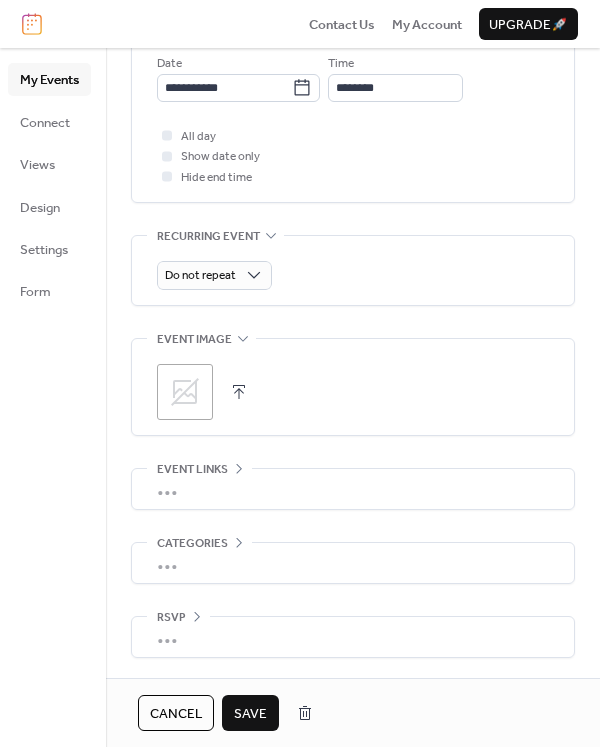 click 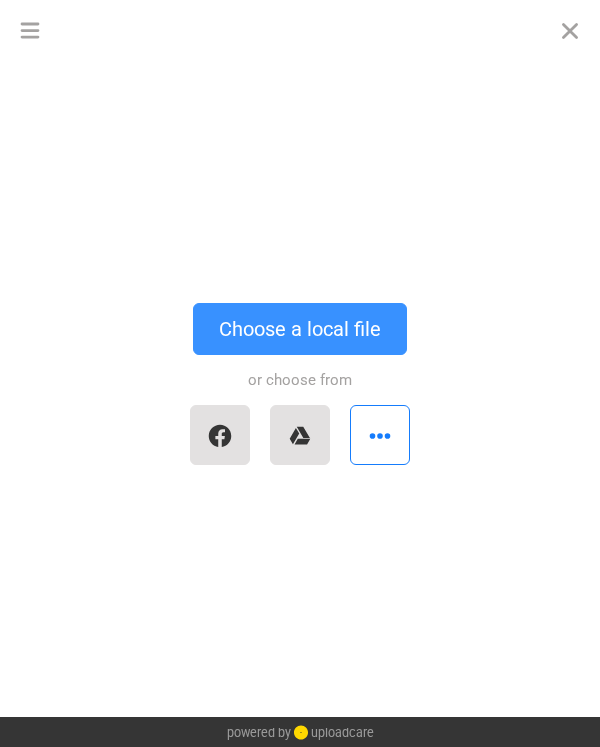click on "Choose a local file" at bounding box center (300, 329) 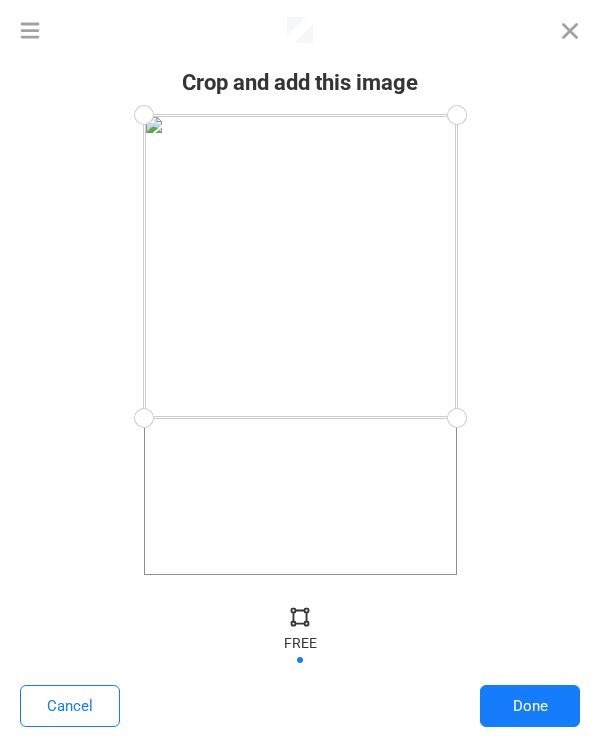 drag, startPoint x: 456, startPoint y: 572, endPoint x: 463, endPoint y: 418, distance: 154.15901 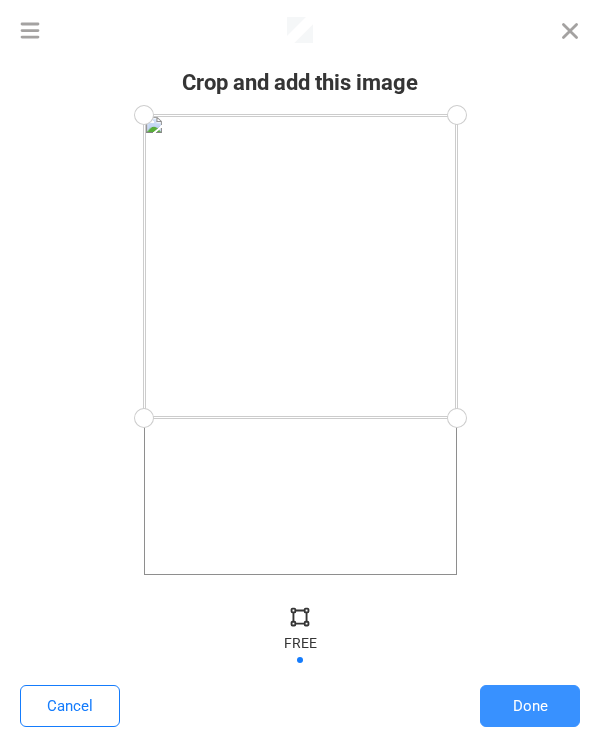 click on "Done" at bounding box center [530, 706] 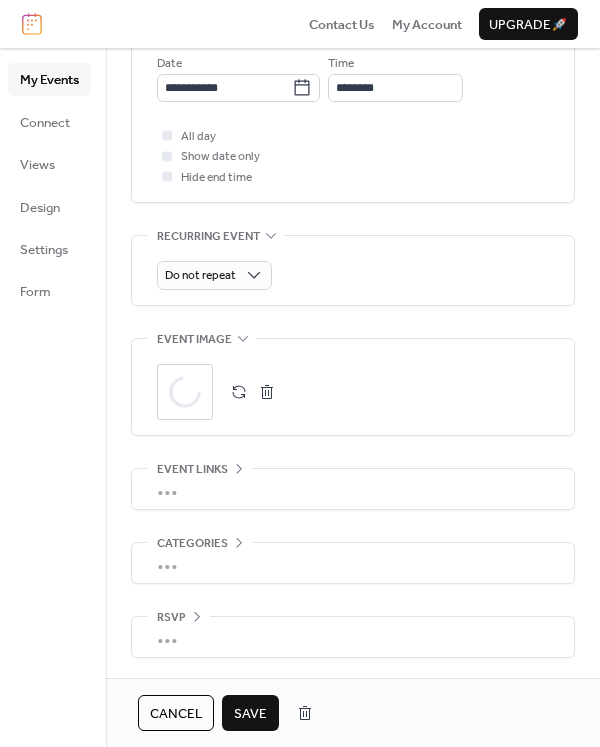 click on "•••" at bounding box center (353, 489) 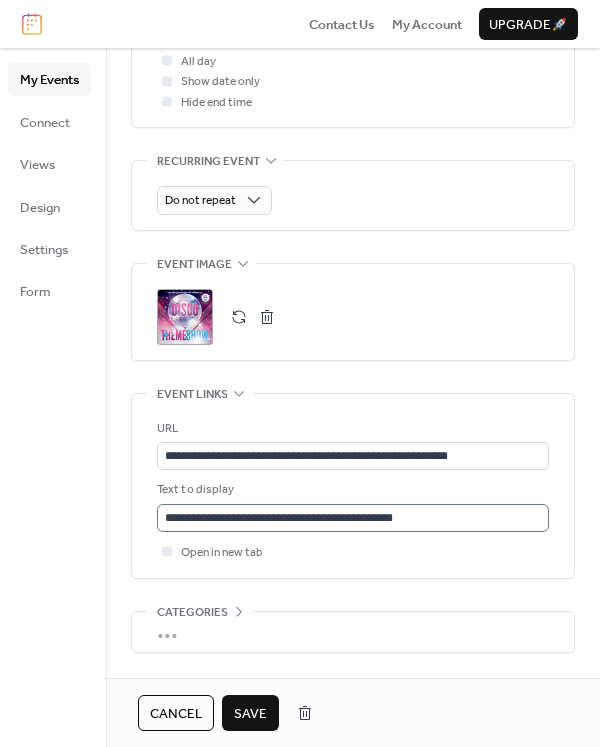 scroll, scrollTop: 923, scrollLeft: 0, axis: vertical 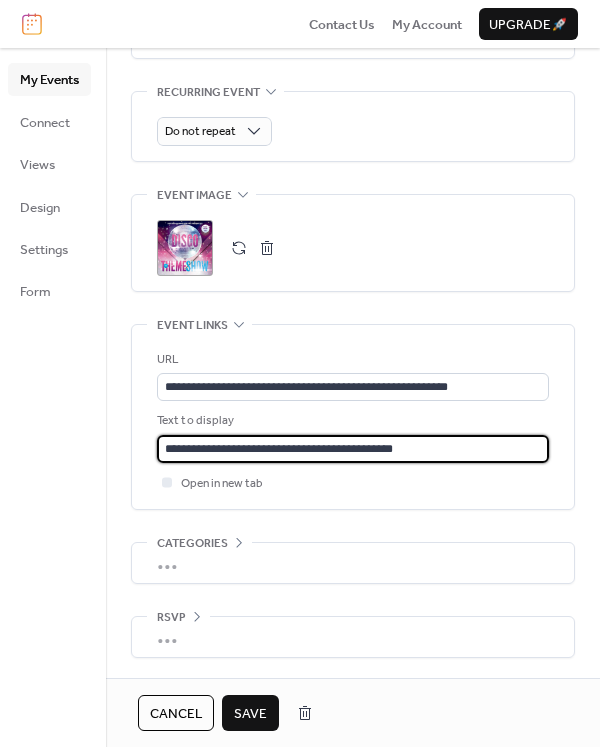 drag, startPoint x: 390, startPoint y: 449, endPoint x: 370, endPoint y: 449, distance: 20 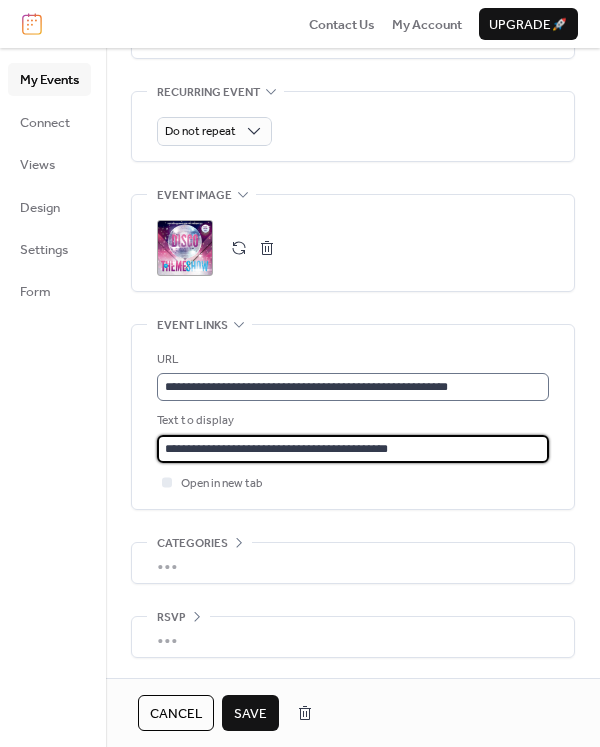 type on "**********" 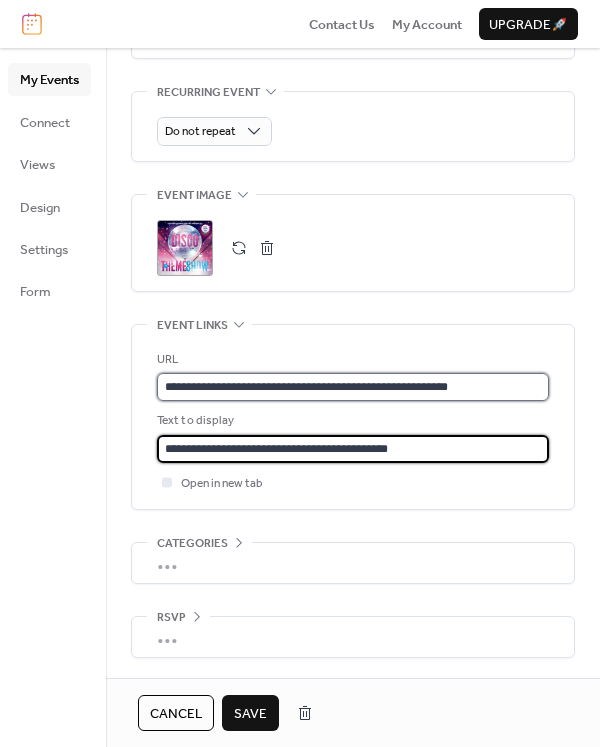 click on "**********" at bounding box center [353, 387] 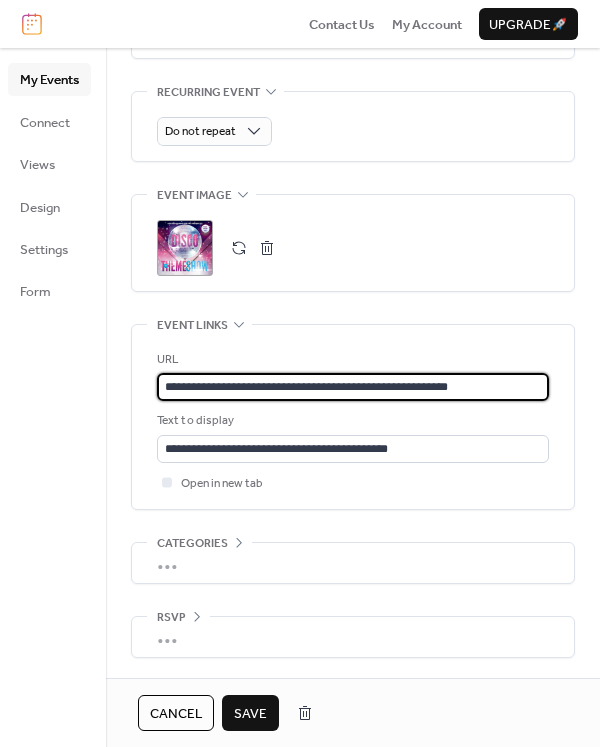 drag, startPoint x: 516, startPoint y: 386, endPoint x: 139, endPoint y: 372, distance: 377.25986 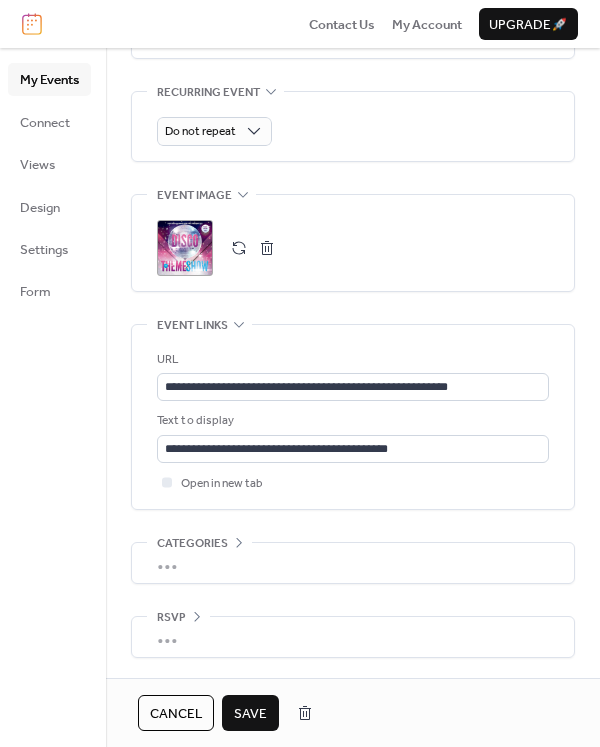 click on "•••" at bounding box center [353, 563] 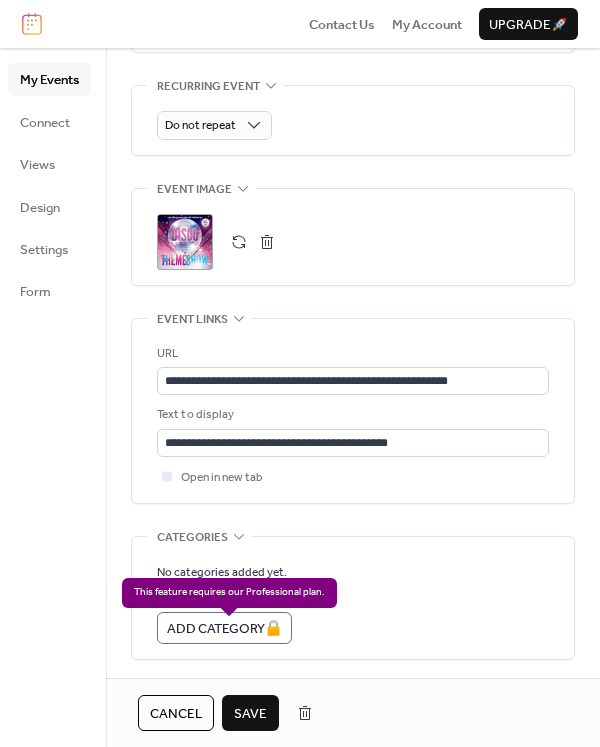 click on "Add Category  🔒" at bounding box center [224, 628] 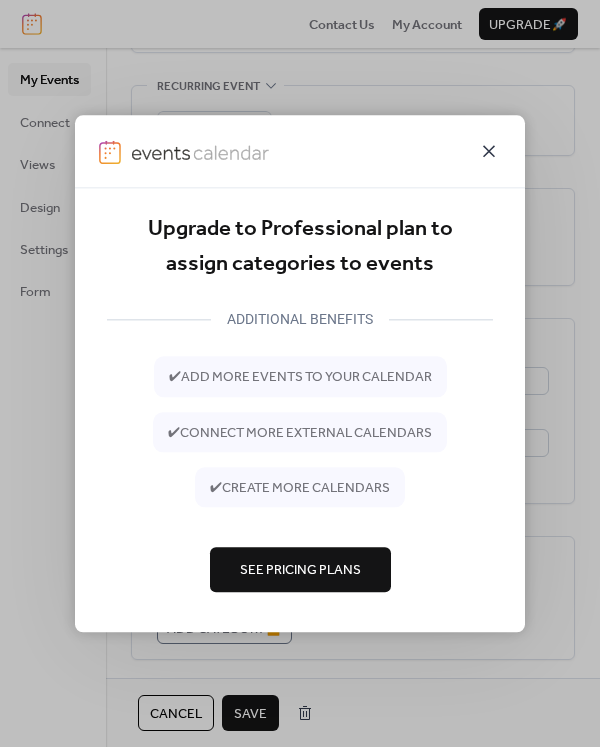 click 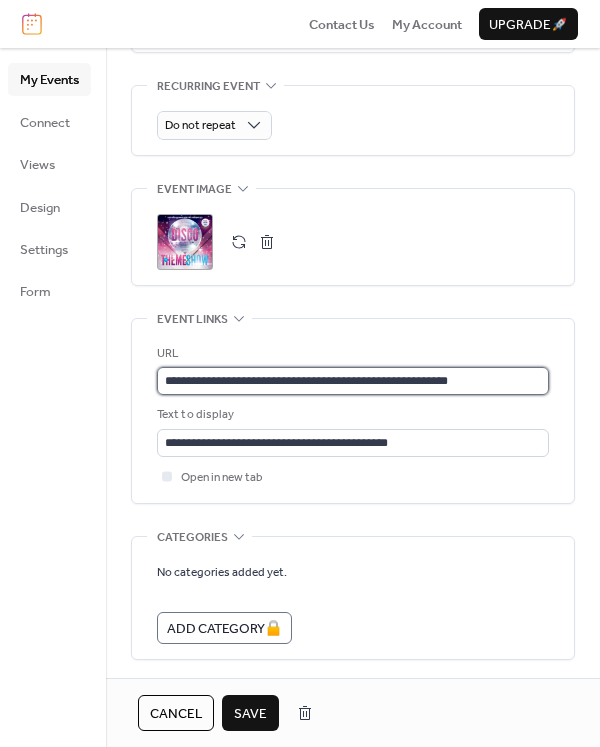 click on "**********" at bounding box center (353, 381) 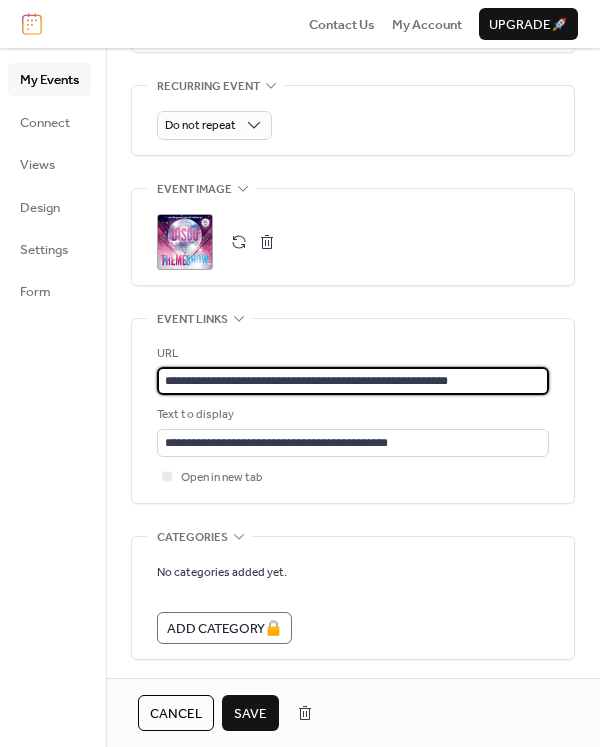 click on "**********" at bounding box center (353, 381) 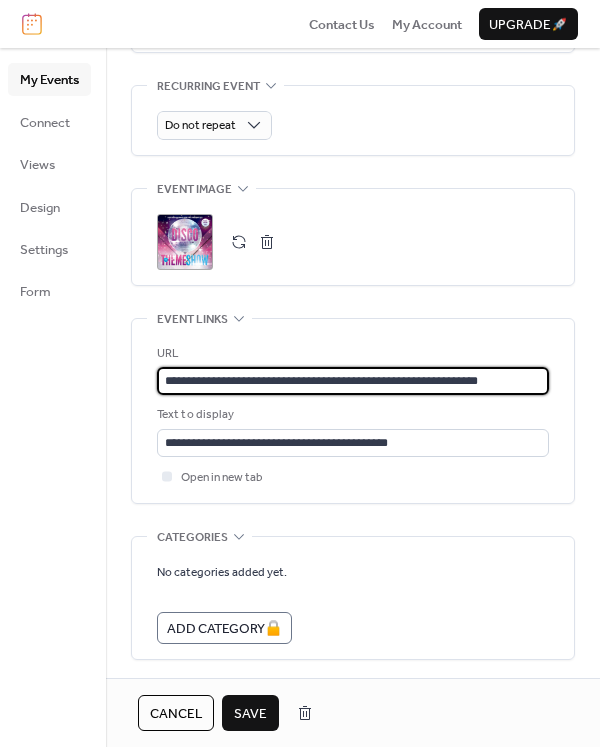 type on "**********" 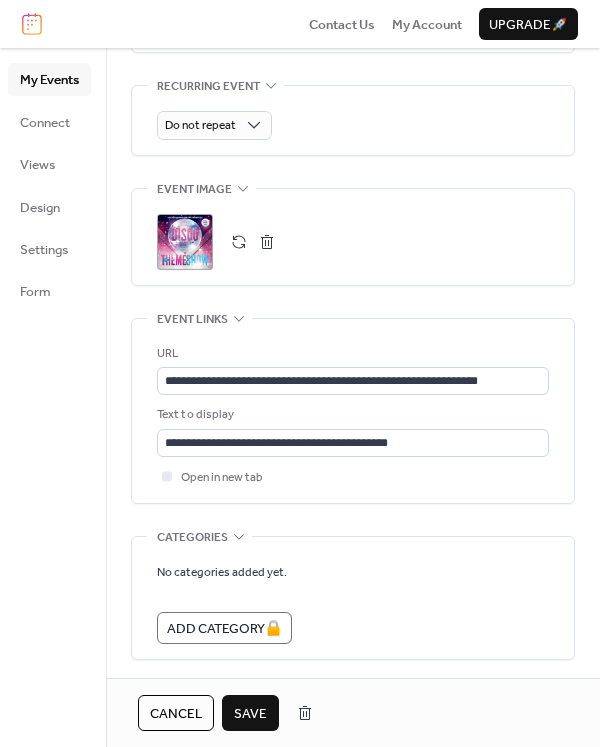 click on "My Events Connect Views Design Settings Form" at bounding box center (53, 397) 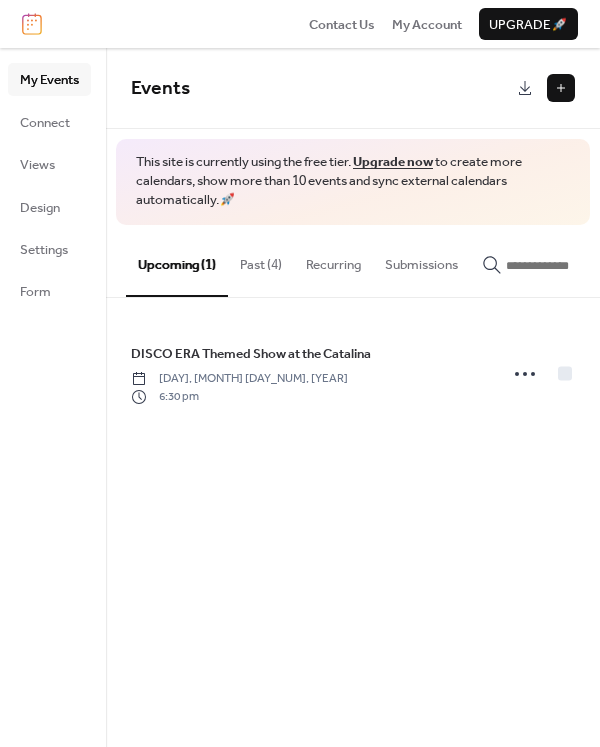 click on "Past (4)" at bounding box center (261, 260) 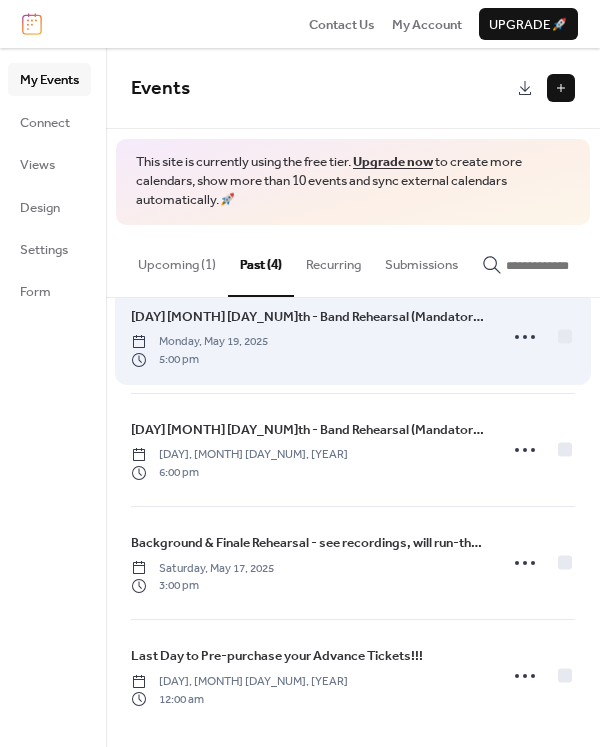 scroll, scrollTop: 40, scrollLeft: 0, axis: vertical 